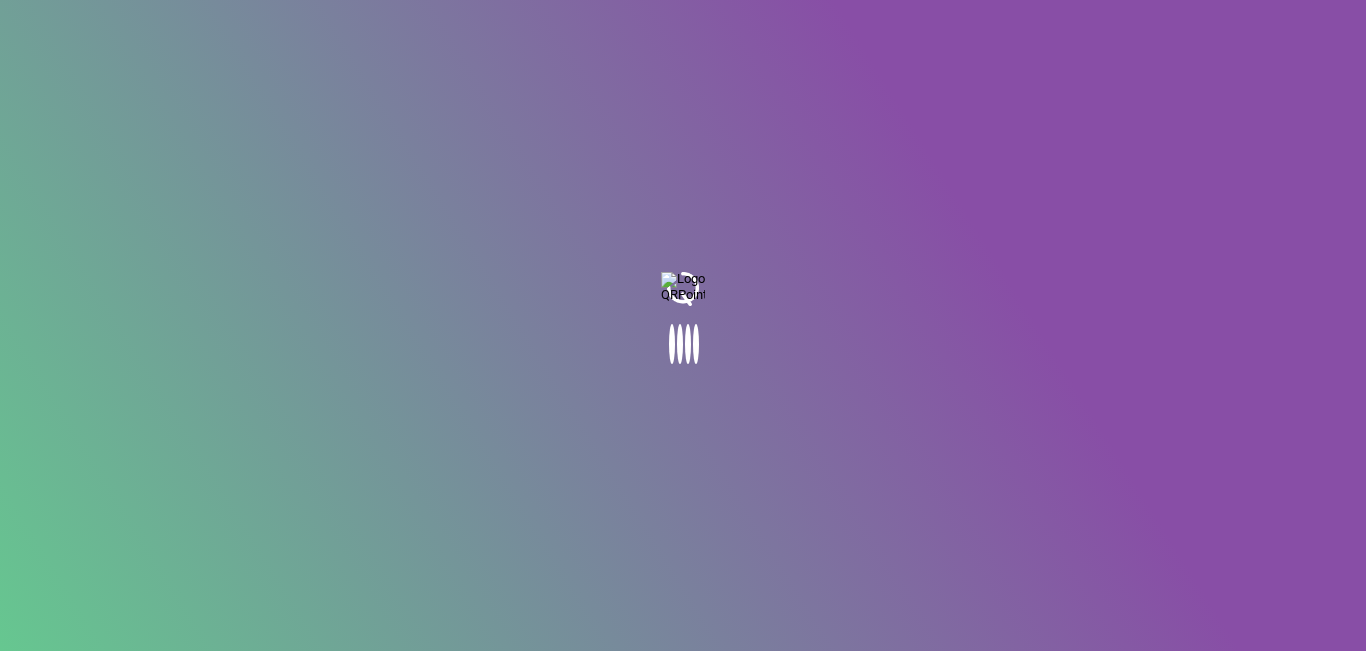 scroll, scrollTop: 0, scrollLeft: 0, axis: both 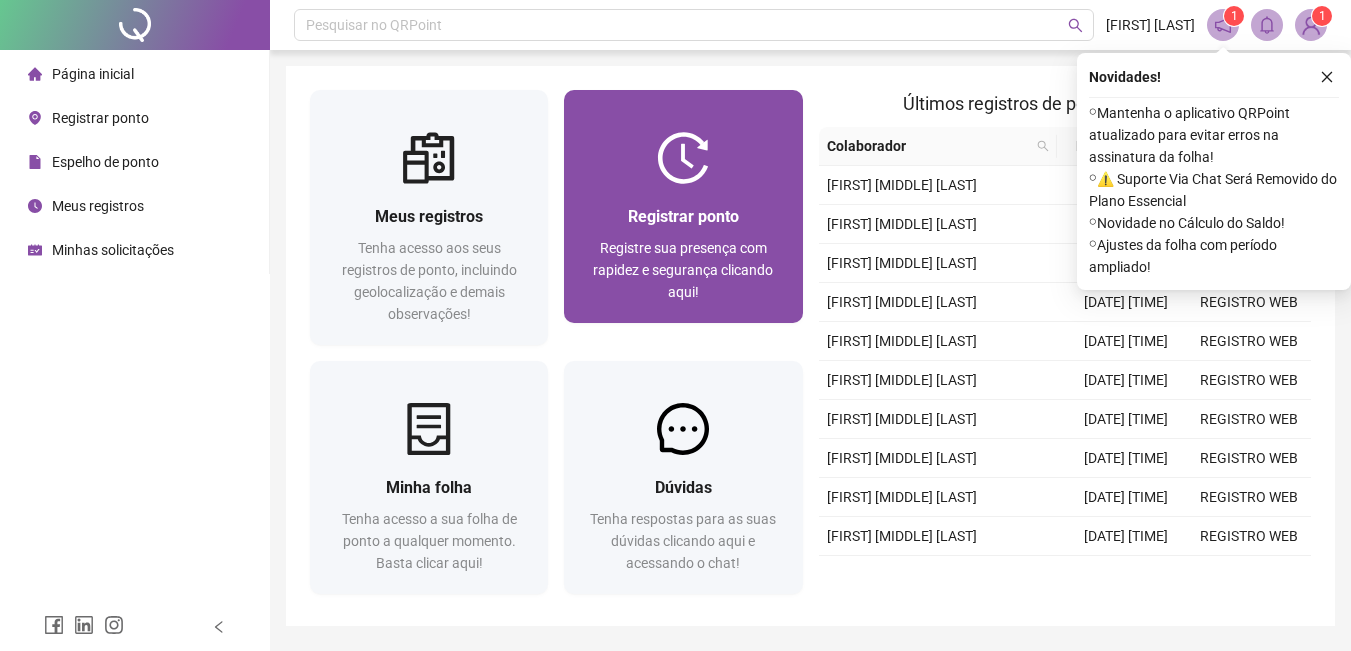 click on "Registrar ponto Registre sua presença com rapidez e segurança clicando aqui!" at bounding box center (683, 253) 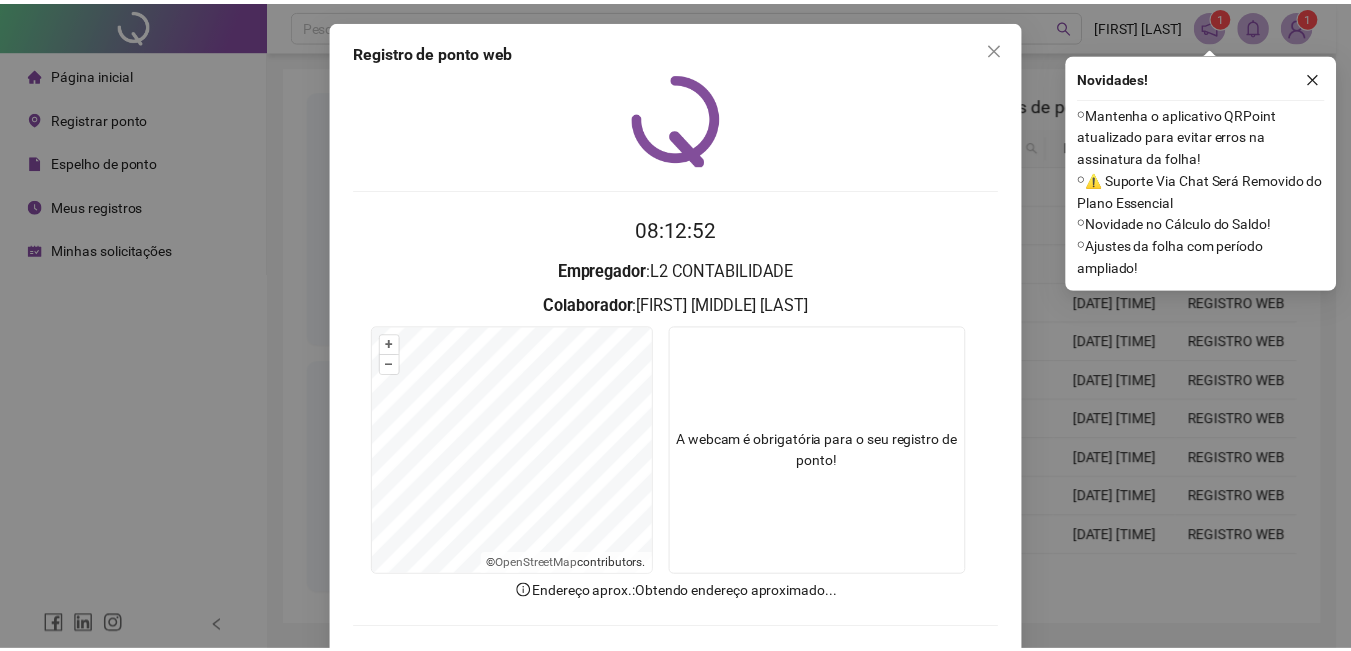 scroll, scrollTop: 86, scrollLeft: 0, axis: vertical 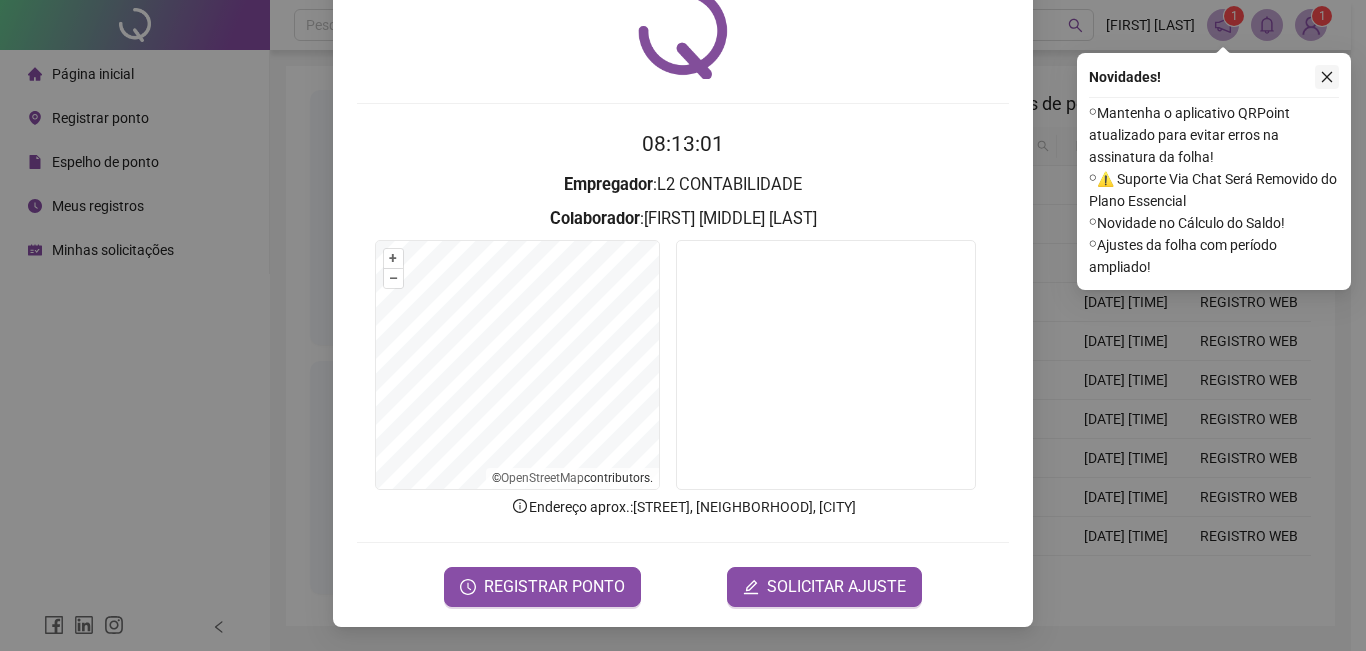 click 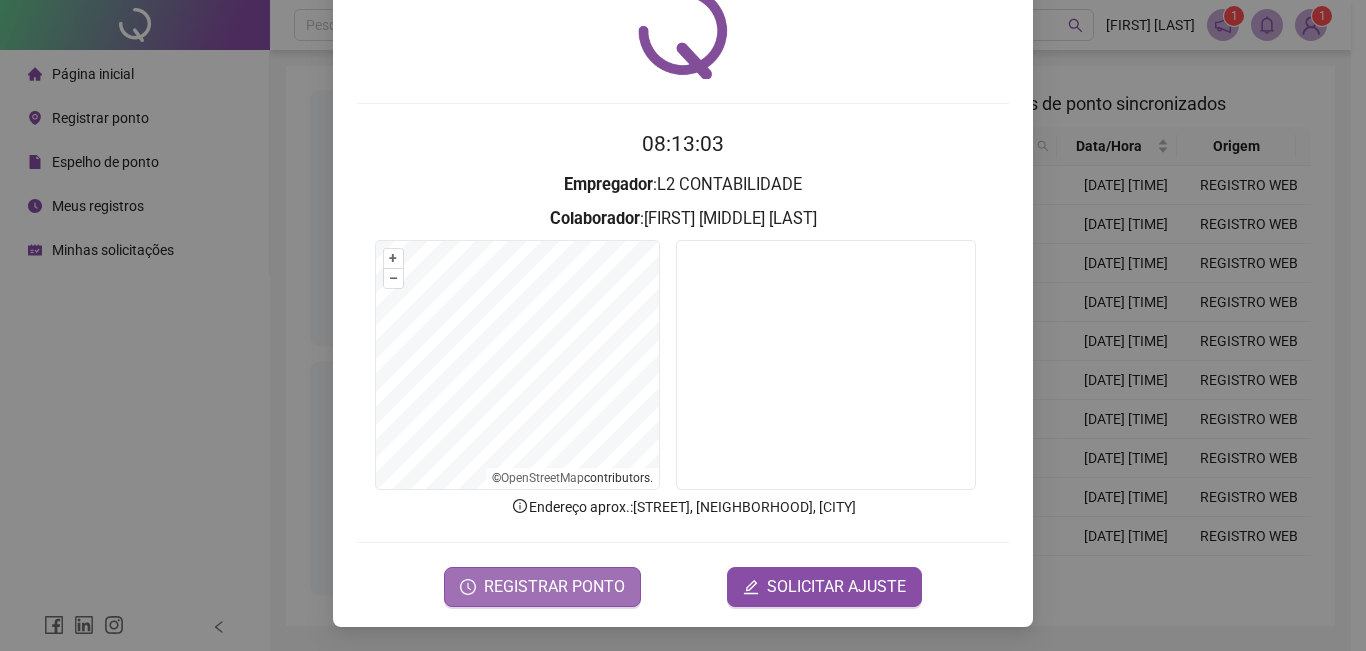 click on "REGISTRAR PONTO" at bounding box center [554, 587] 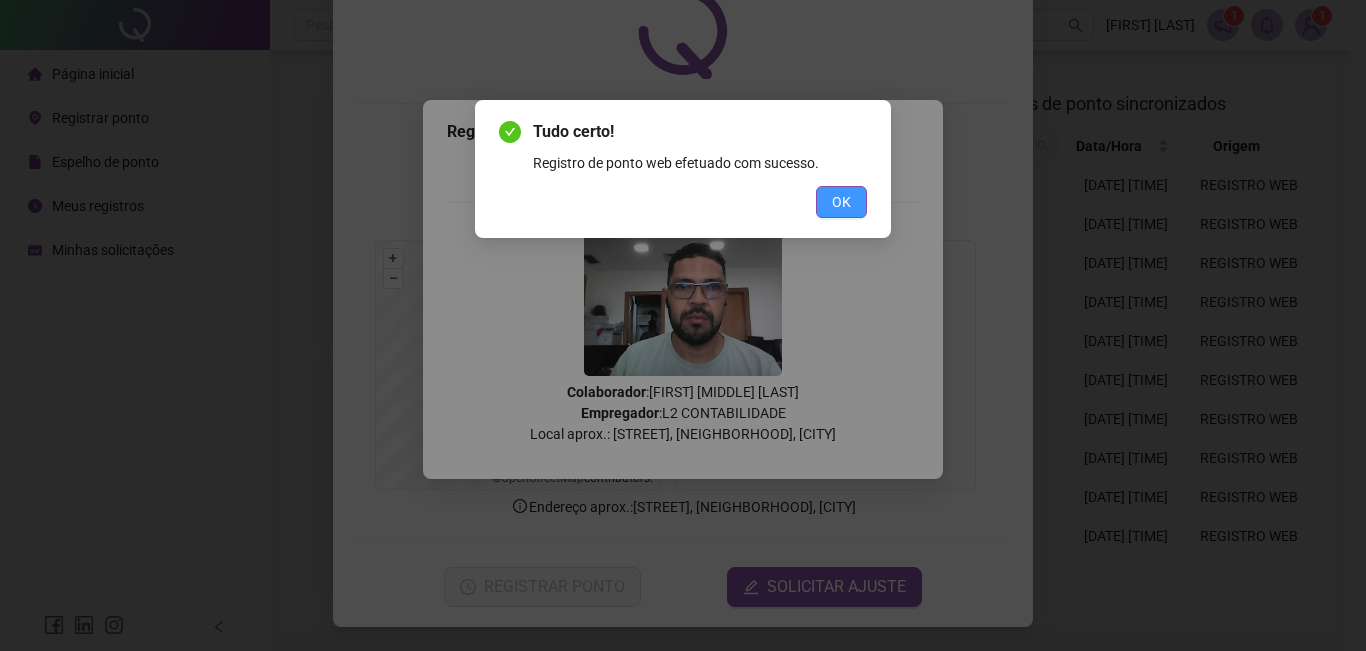 click on "OK" at bounding box center [841, 202] 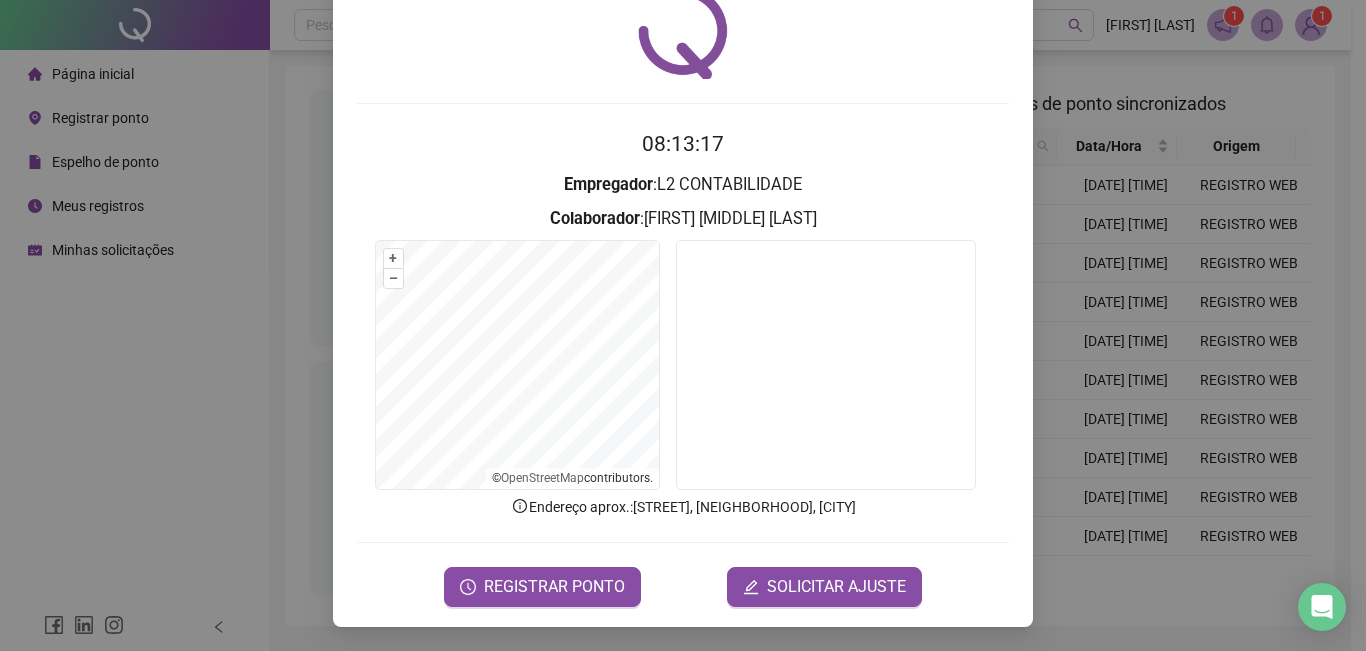 click on "Registro de ponto web [TIME] Empregador :  L2 CONTABILIDADE Colaborador :  [FIRST] [MIDDLE] [LAST] + – ⇧ › ©  OpenStreetMap  contributors. Endereço aprox. :  [STREET], [NEIGHBORHOOD], [CITY] REGISTRAR PONTO SOLICITAR AJUSTE" at bounding box center [683, 325] 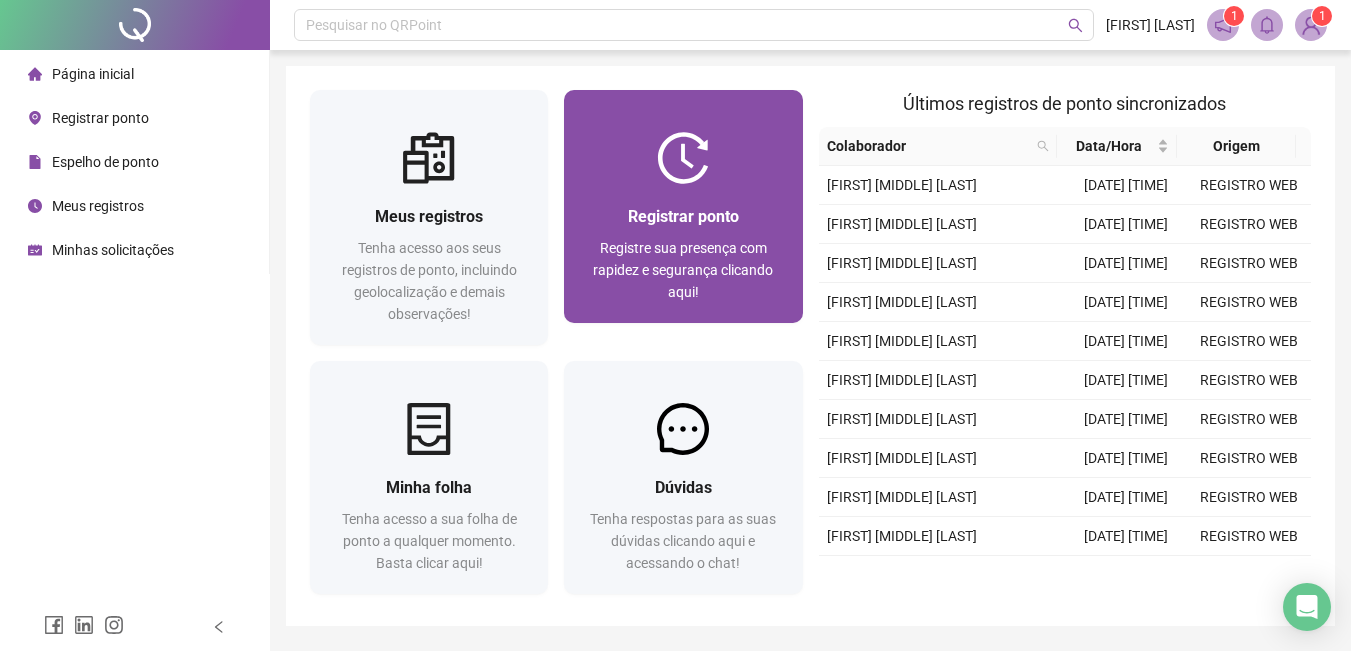 click at bounding box center [683, 158] 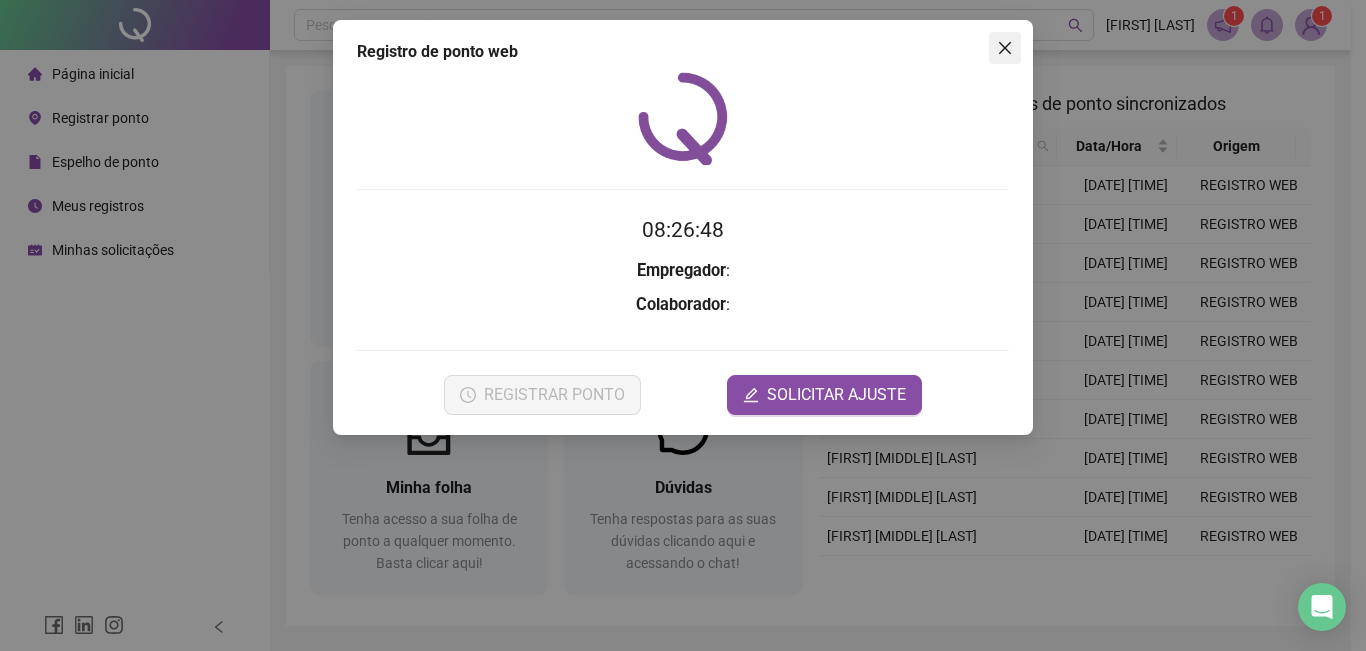 click 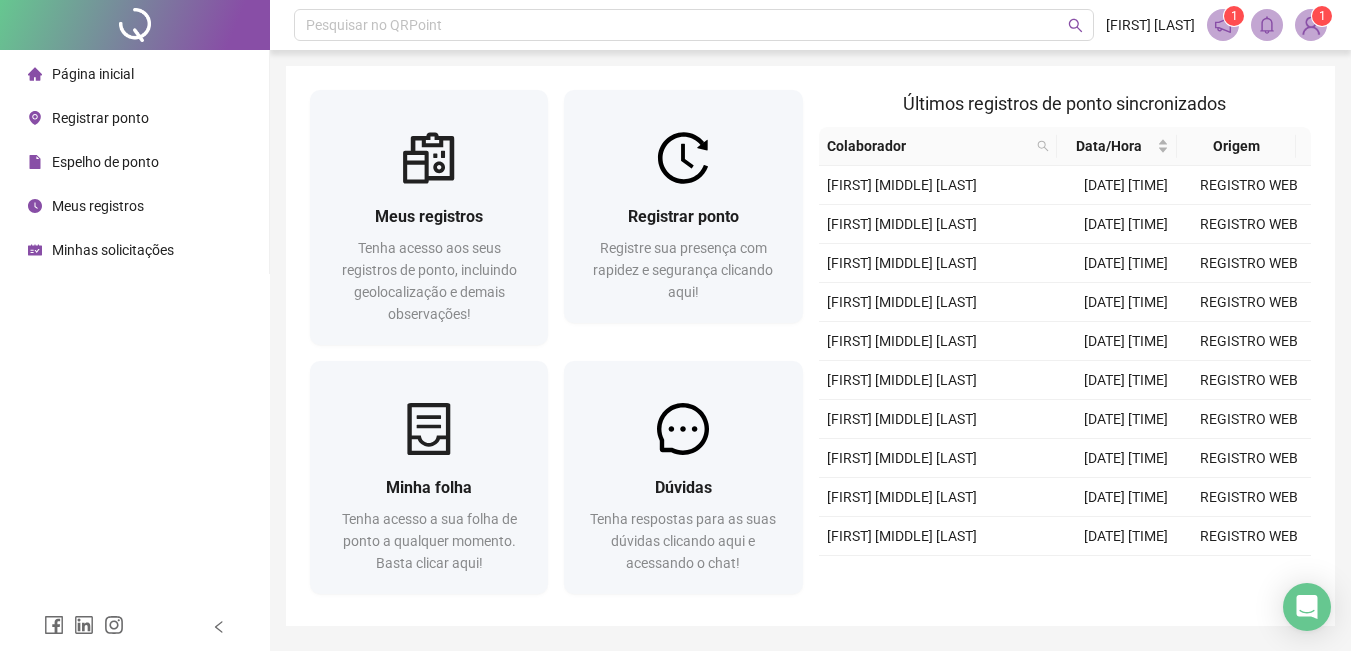 click on "Espelho de ponto" at bounding box center (105, 162) 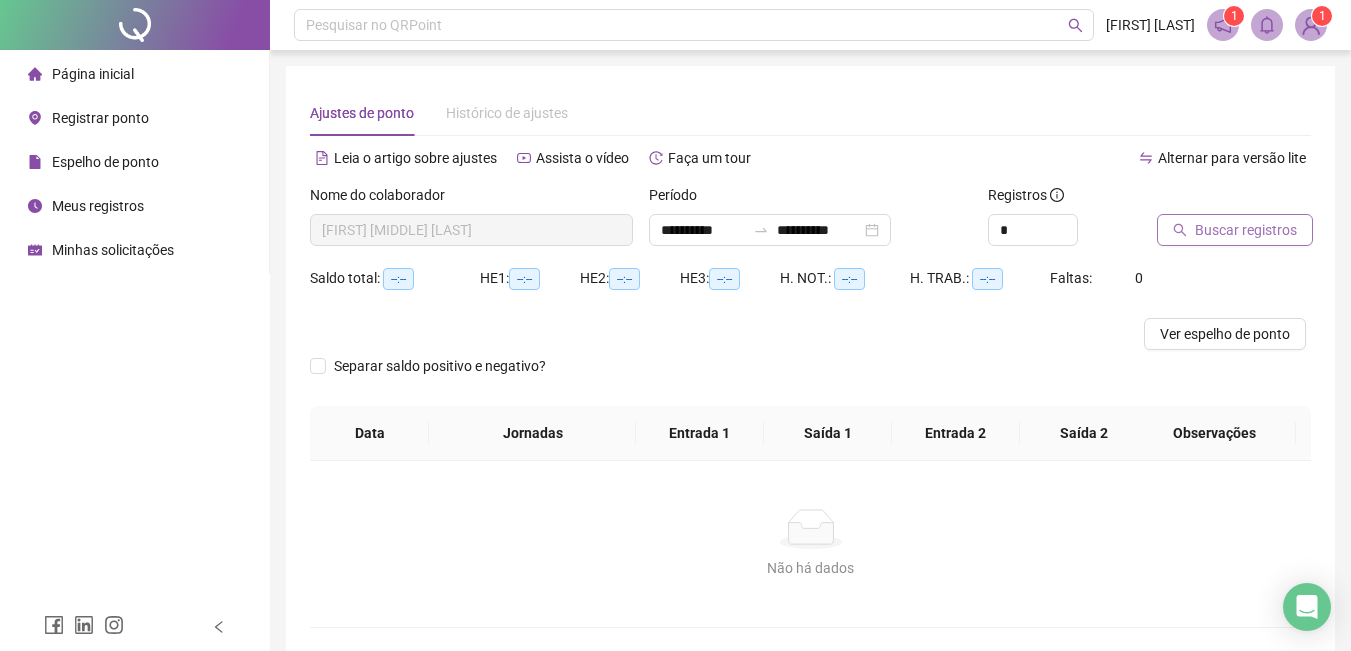 click on "Buscar registros" at bounding box center [1235, 230] 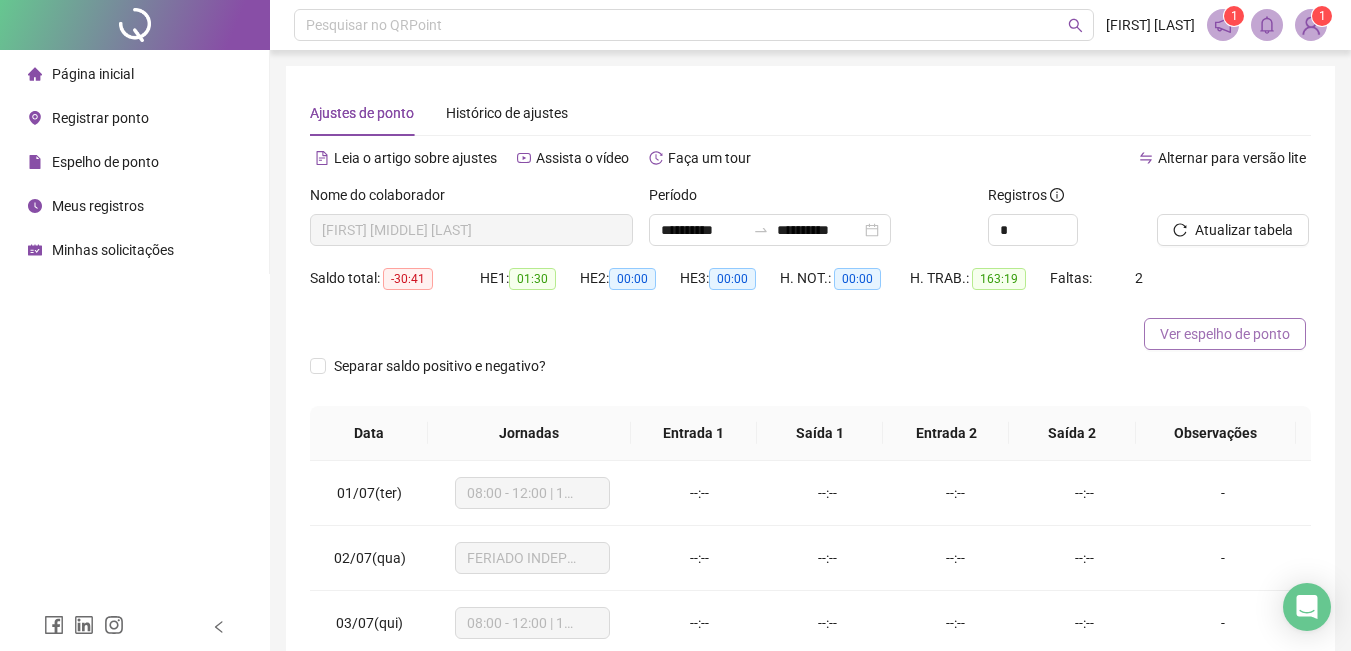 click on "Ver espelho de ponto" at bounding box center [1225, 334] 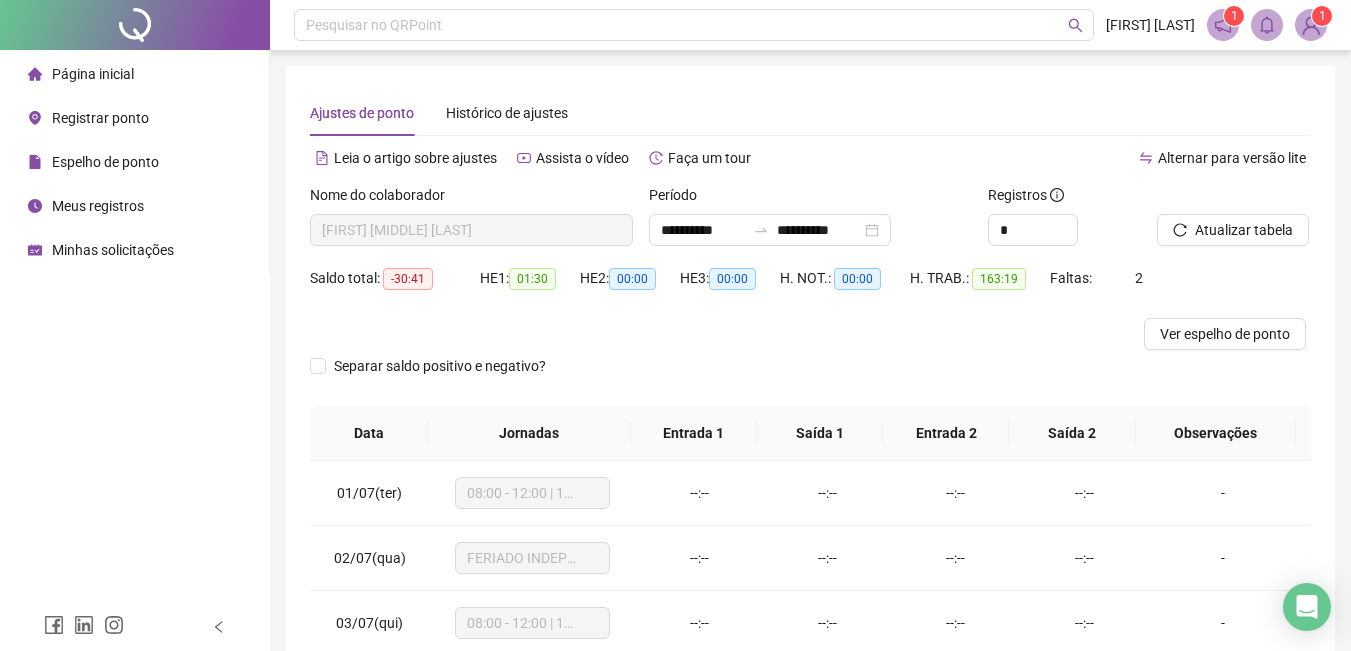 click on "Página inicial" at bounding box center (93, 74) 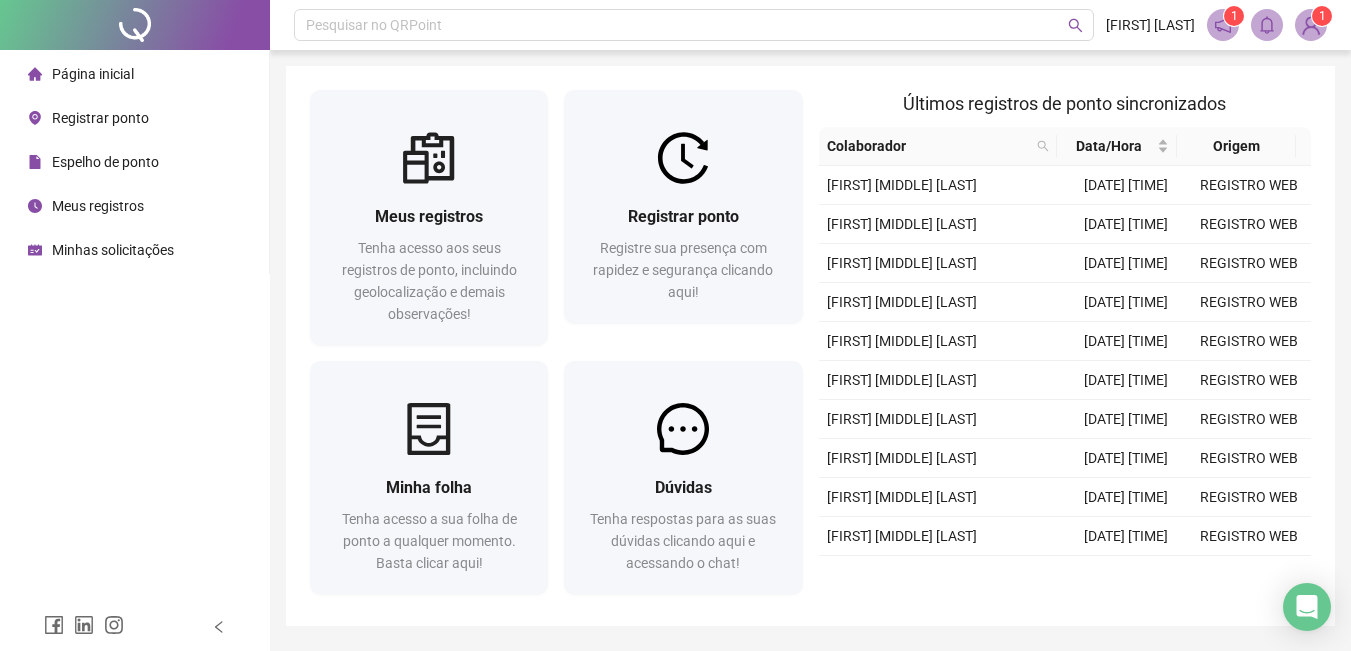 click on "Espelho de ponto" at bounding box center [105, 162] 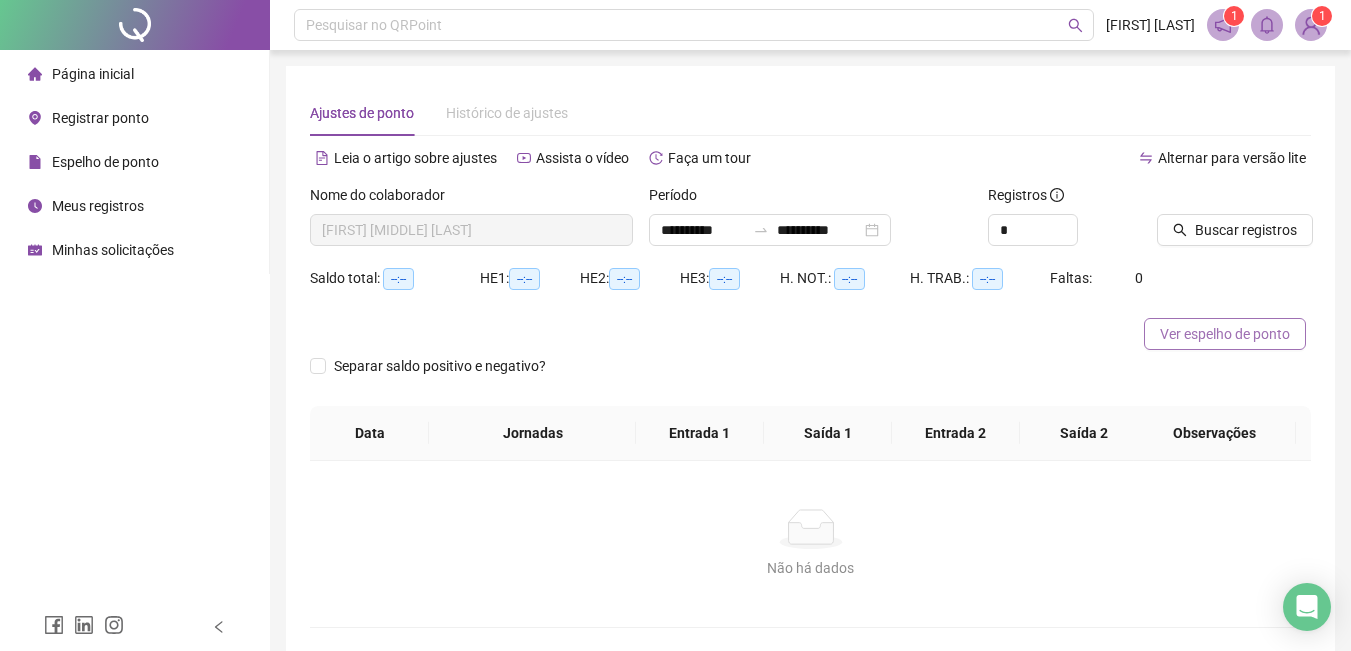 click on "Ver espelho de ponto" at bounding box center (1225, 334) 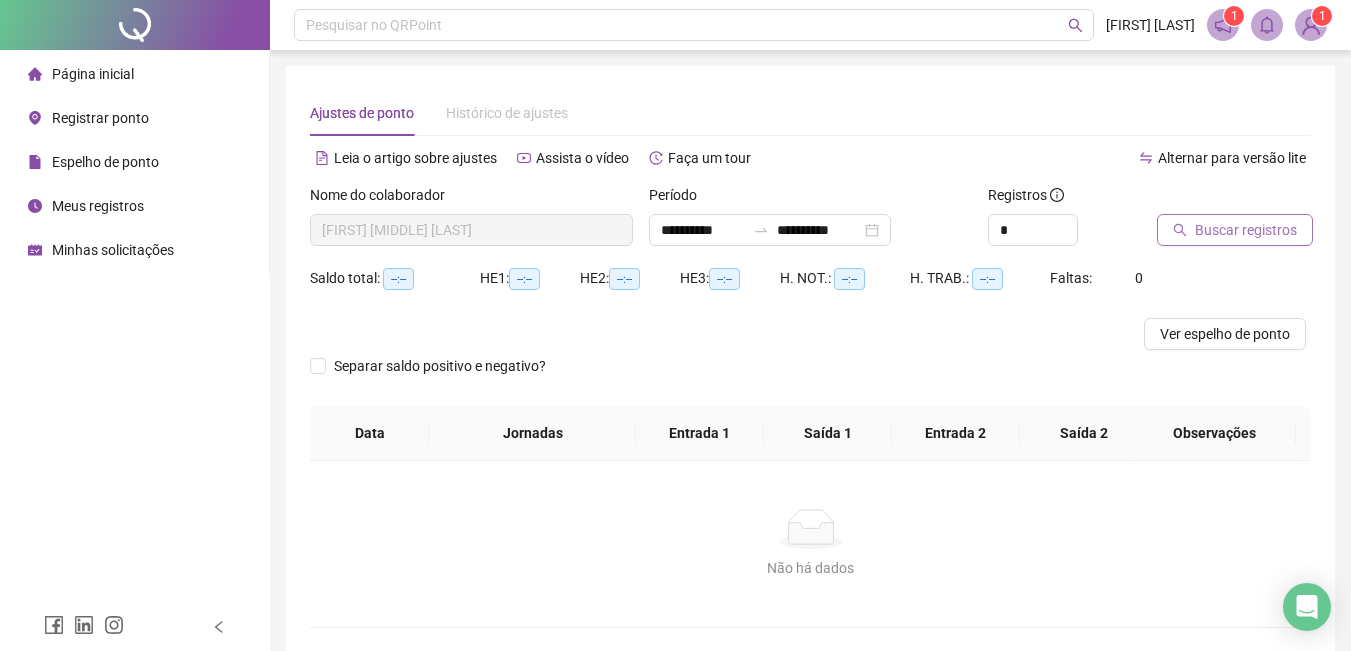 click on "Buscar registros" at bounding box center [1246, 230] 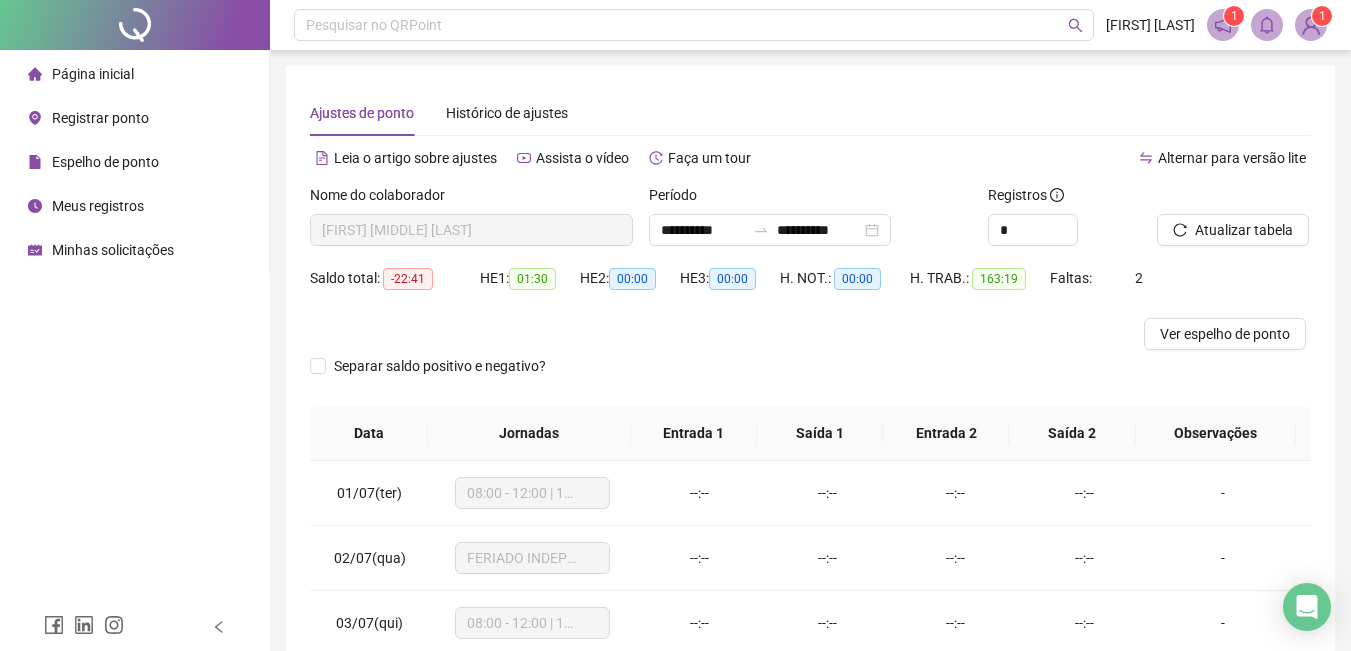 click on "Ver espelho de ponto" at bounding box center [1225, 334] 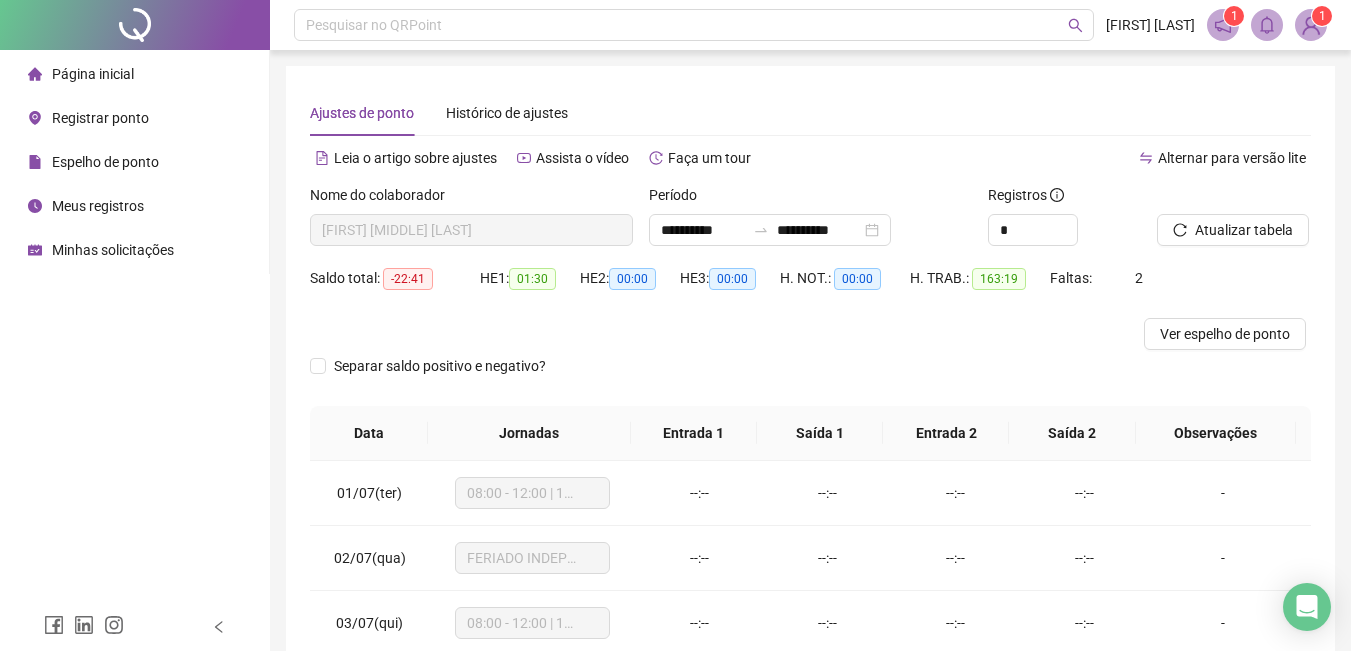 drag, startPoint x: 1179, startPoint y: 334, endPoint x: 978, endPoint y: 380, distance: 206.1965 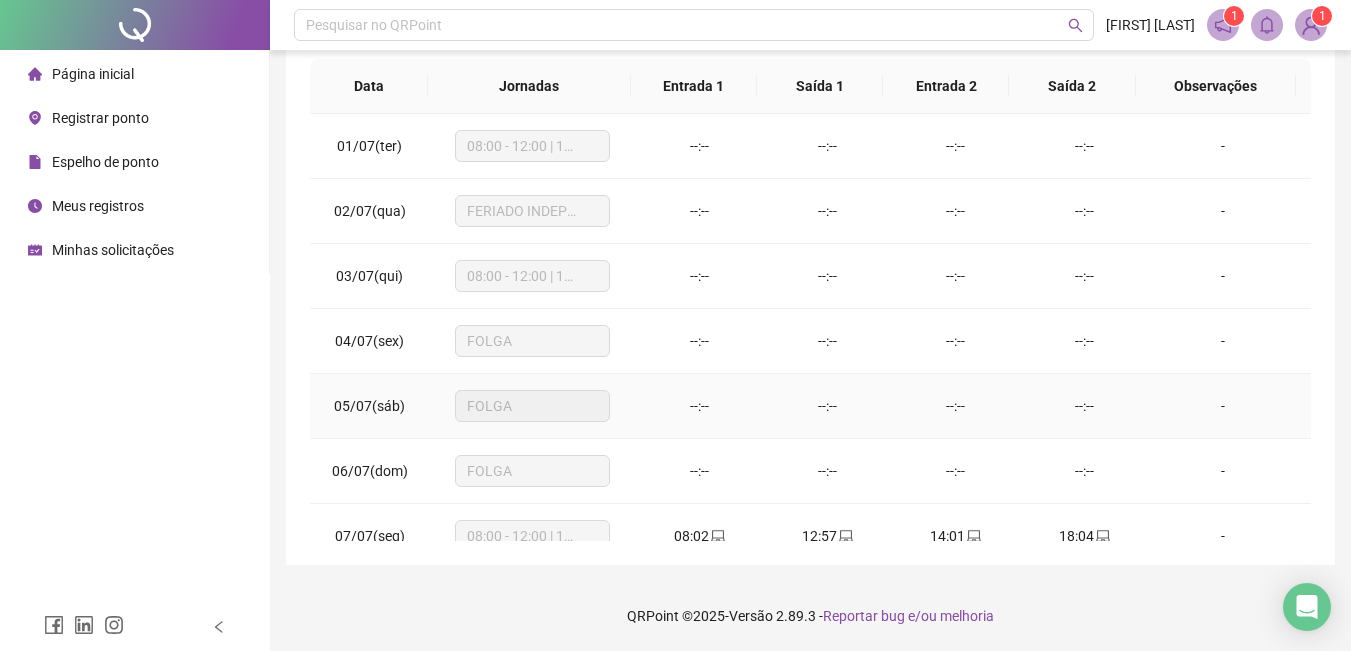 scroll, scrollTop: 0, scrollLeft: 0, axis: both 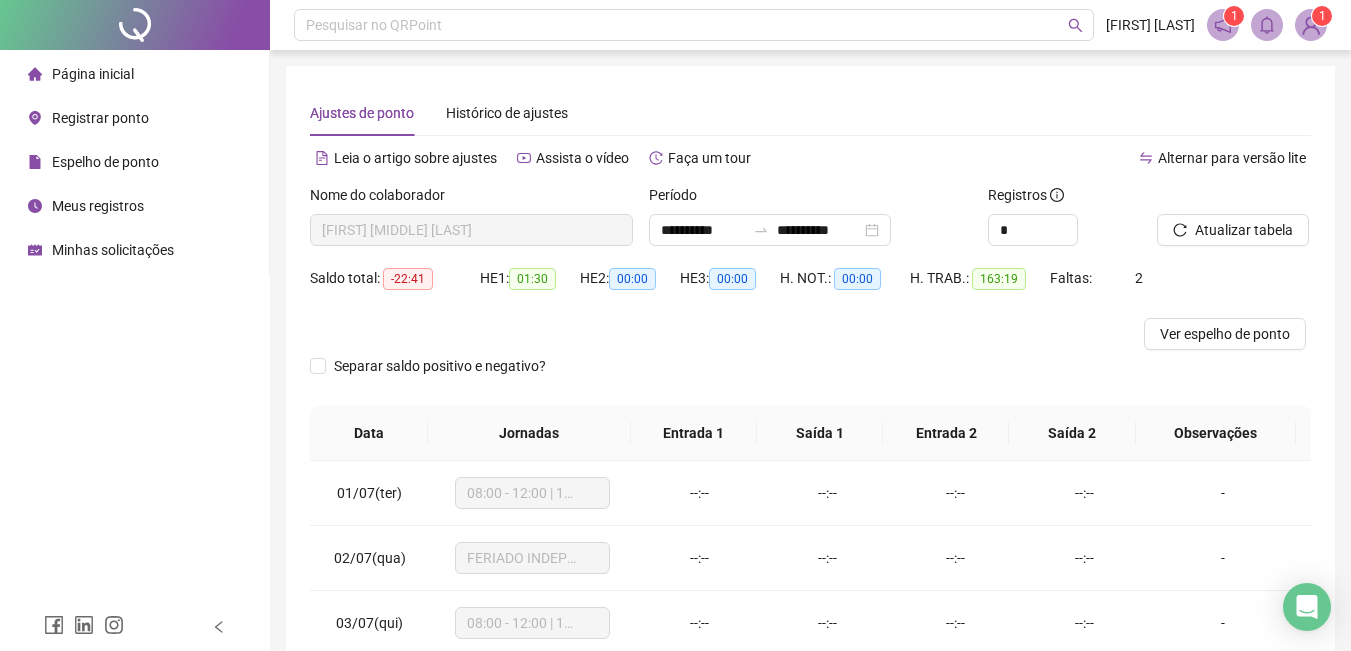 click on "Espelho de ponto" at bounding box center [105, 162] 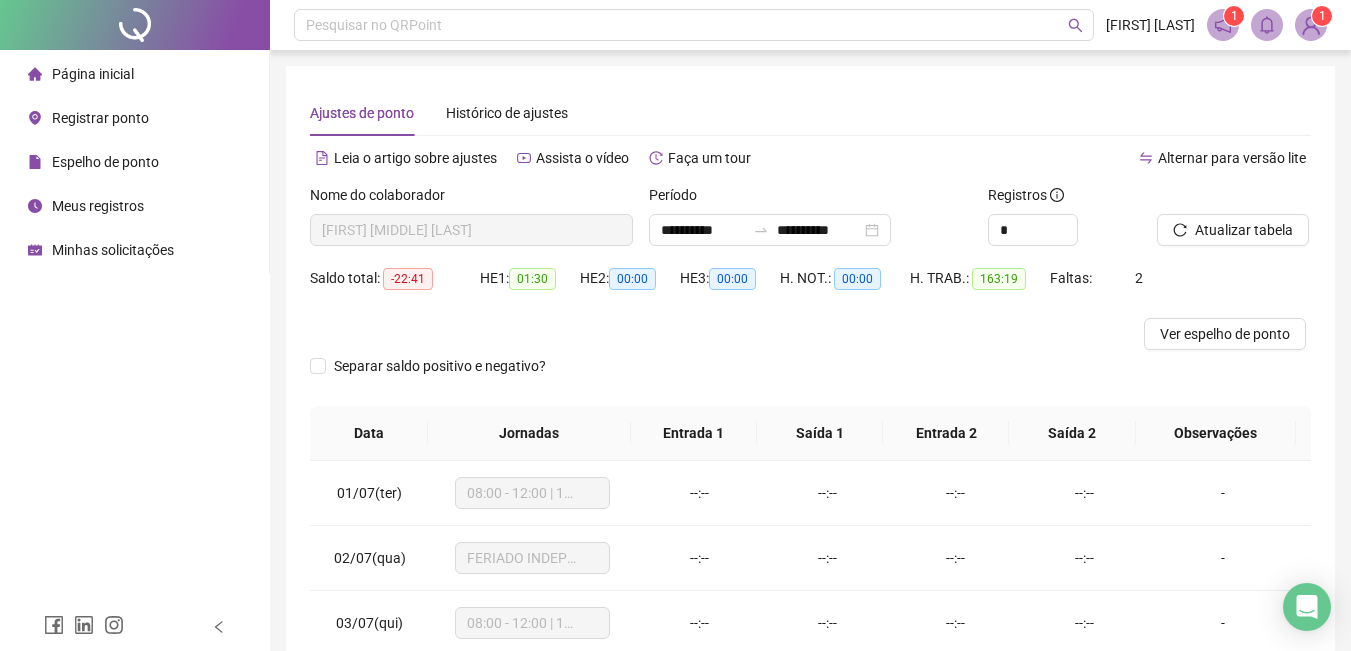 click on "Meus registros" at bounding box center [98, 206] 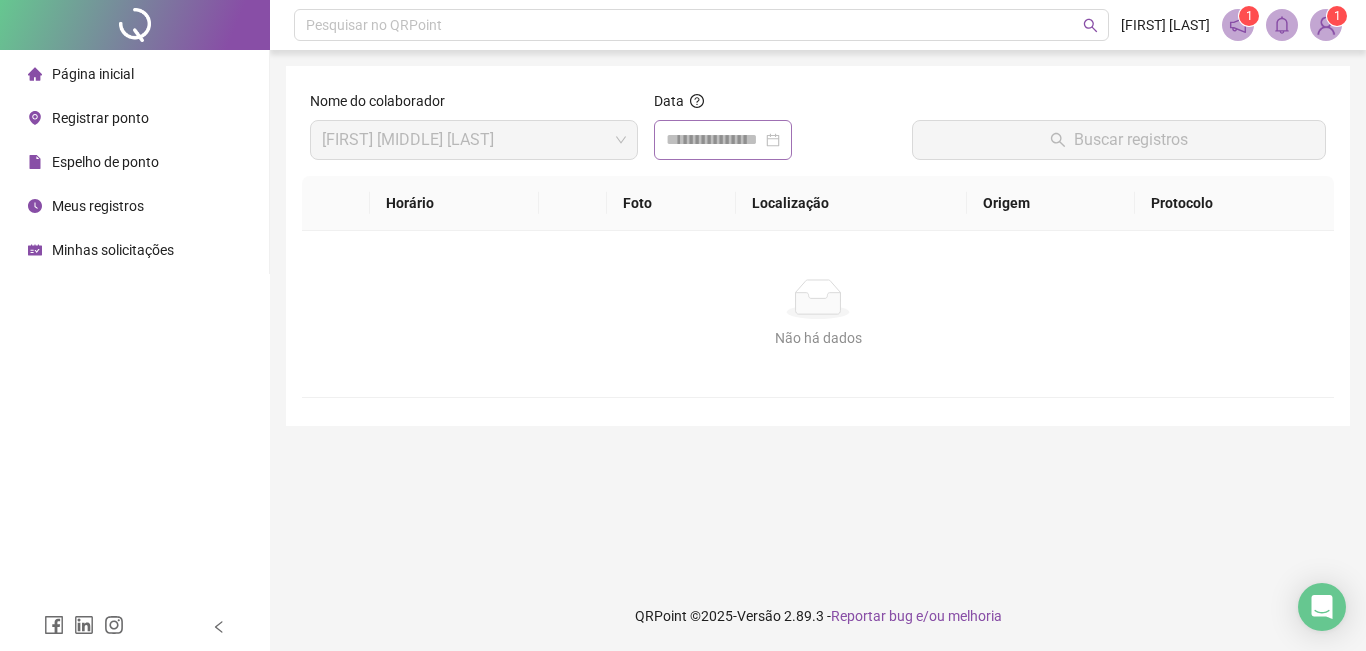 click at bounding box center [723, 140] 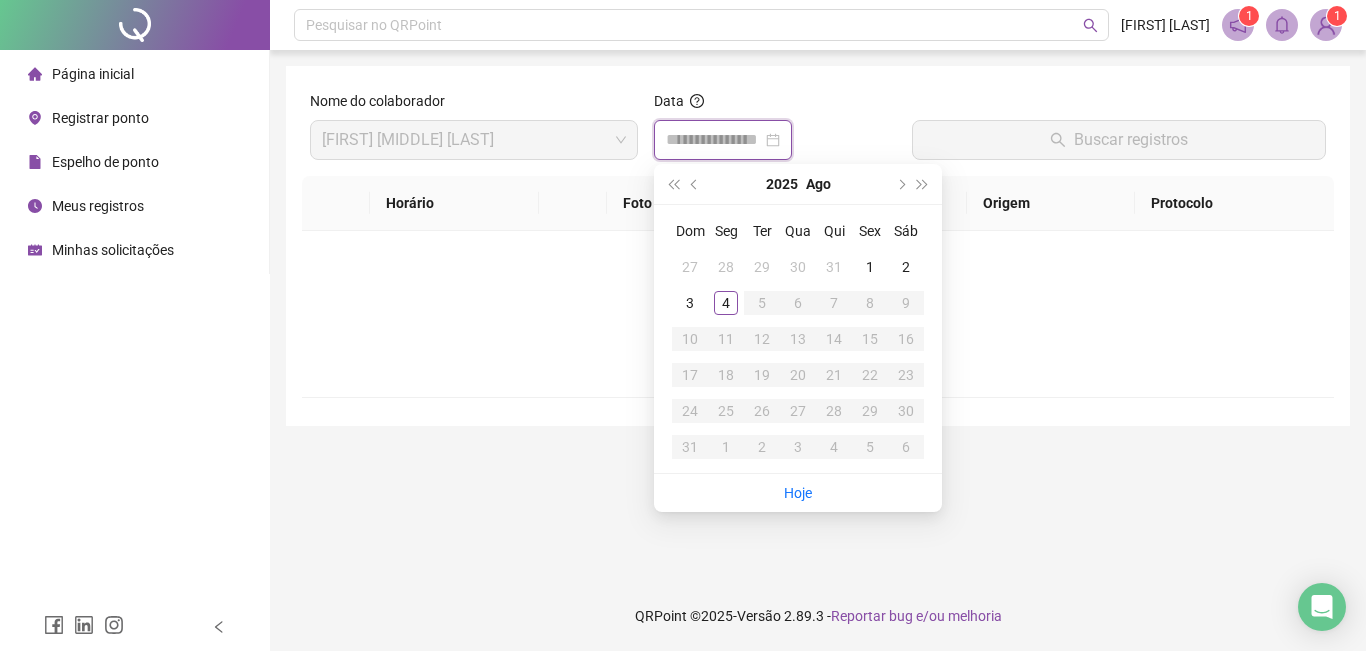 click at bounding box center (723, 140) 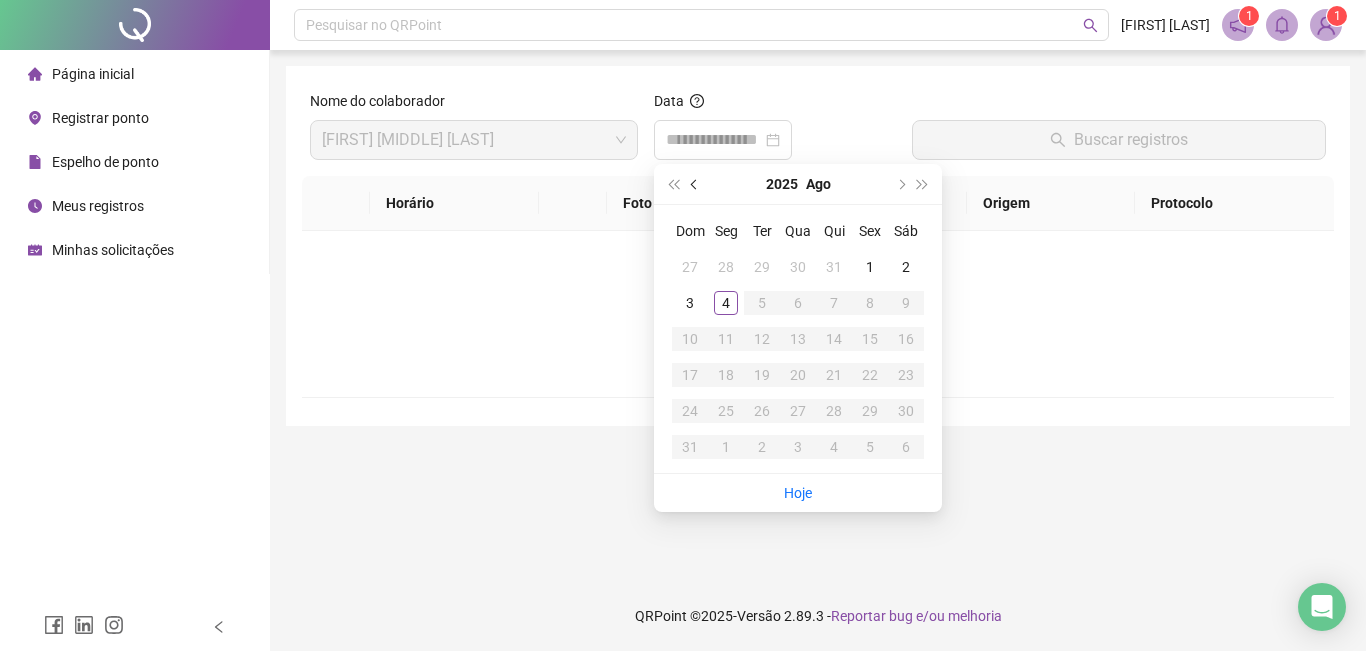 click at bounding box center (696, 184) 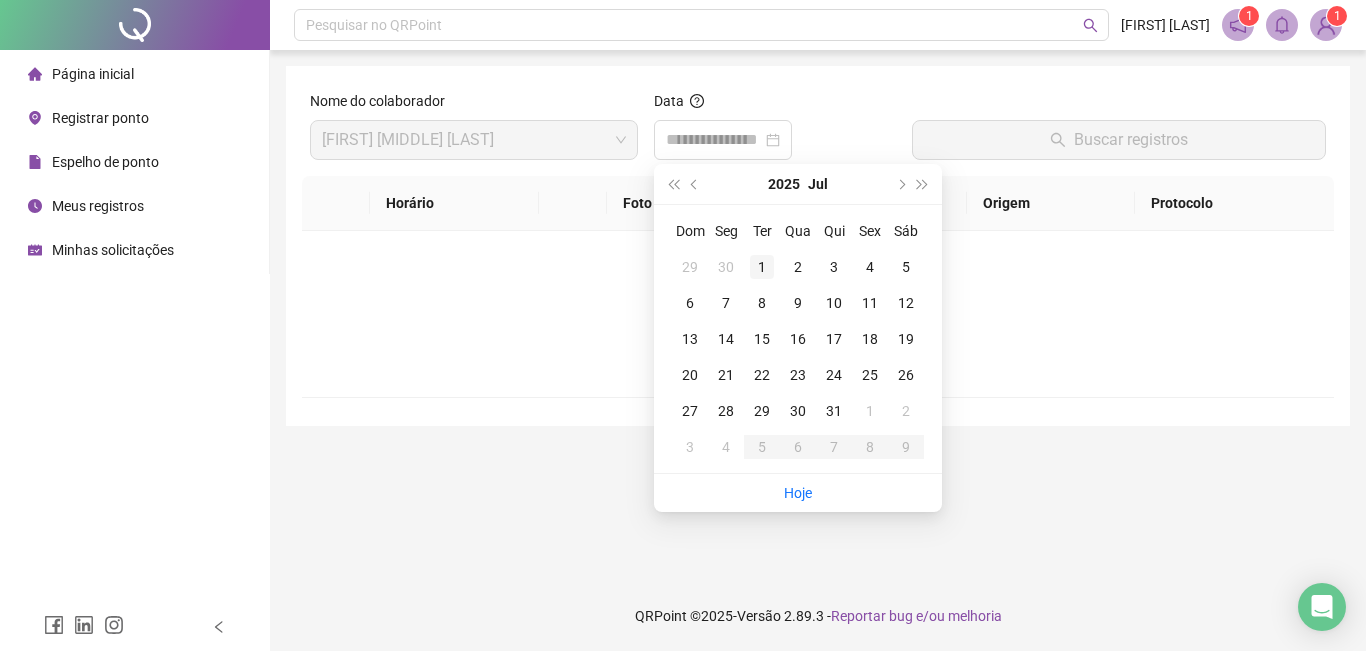 type on "**********" 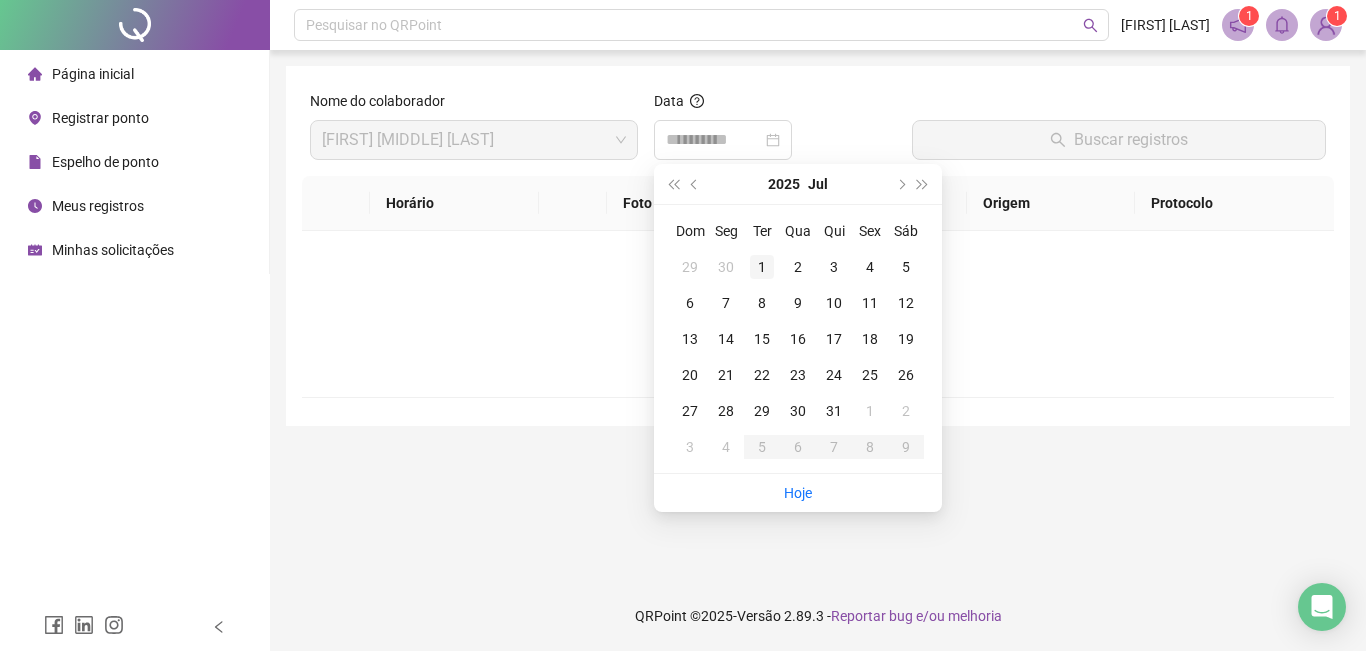 click on "1" at bounding box center (762, 267) 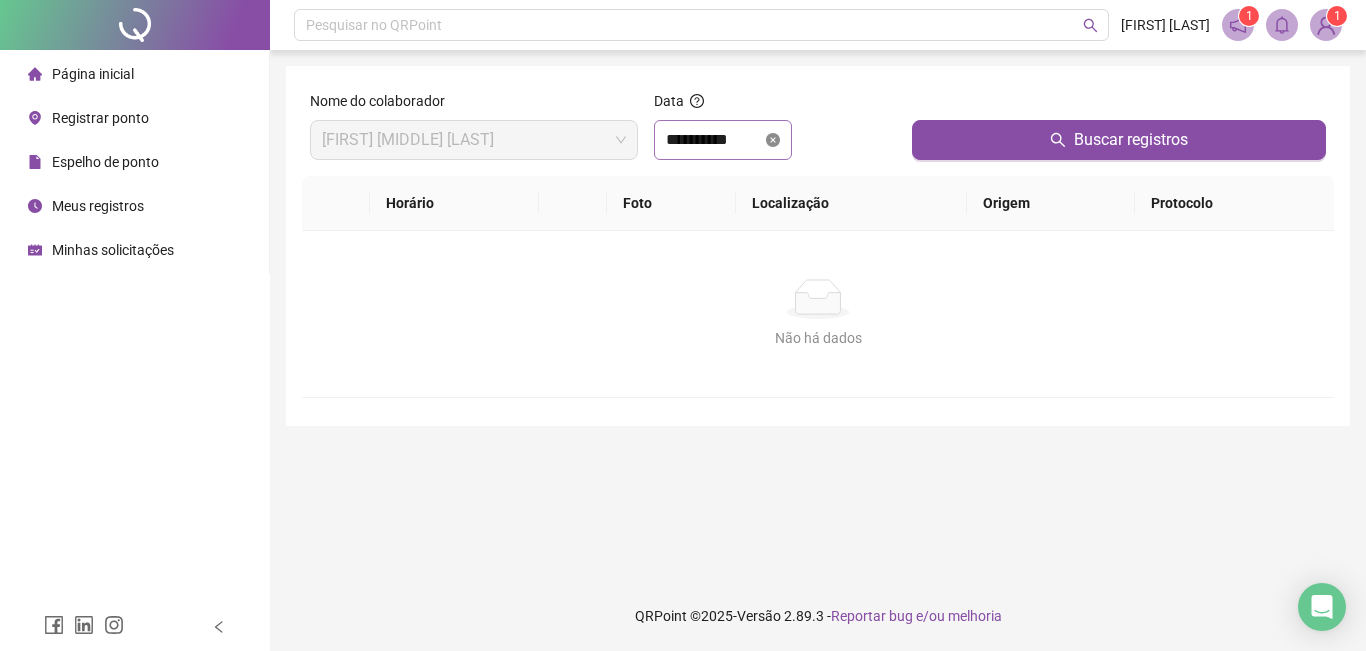 click 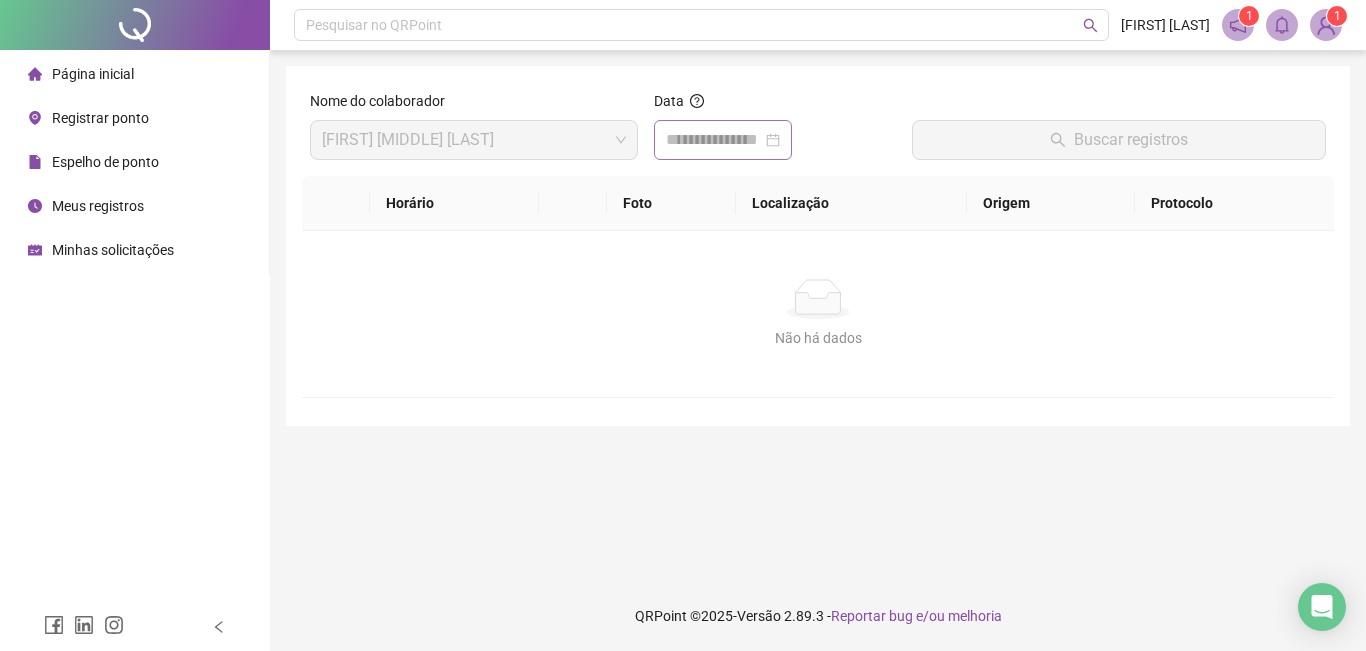 click at bounding box center [723, 140] 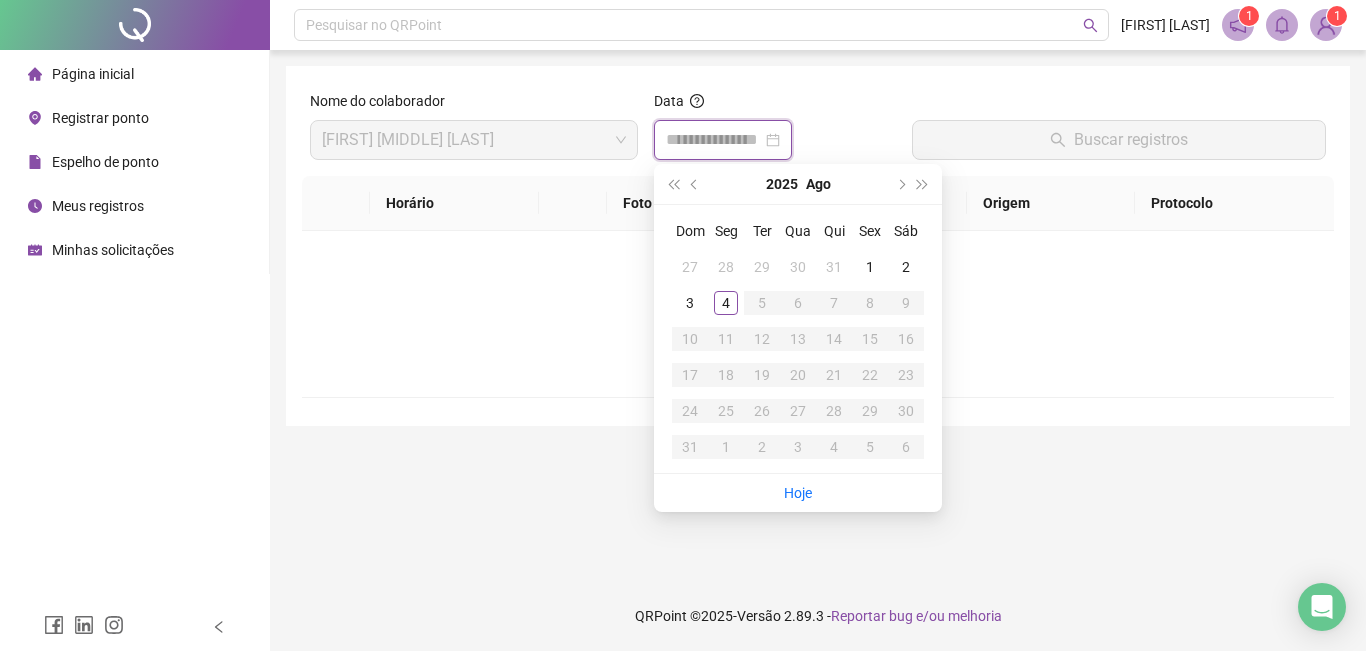 type on "**********" 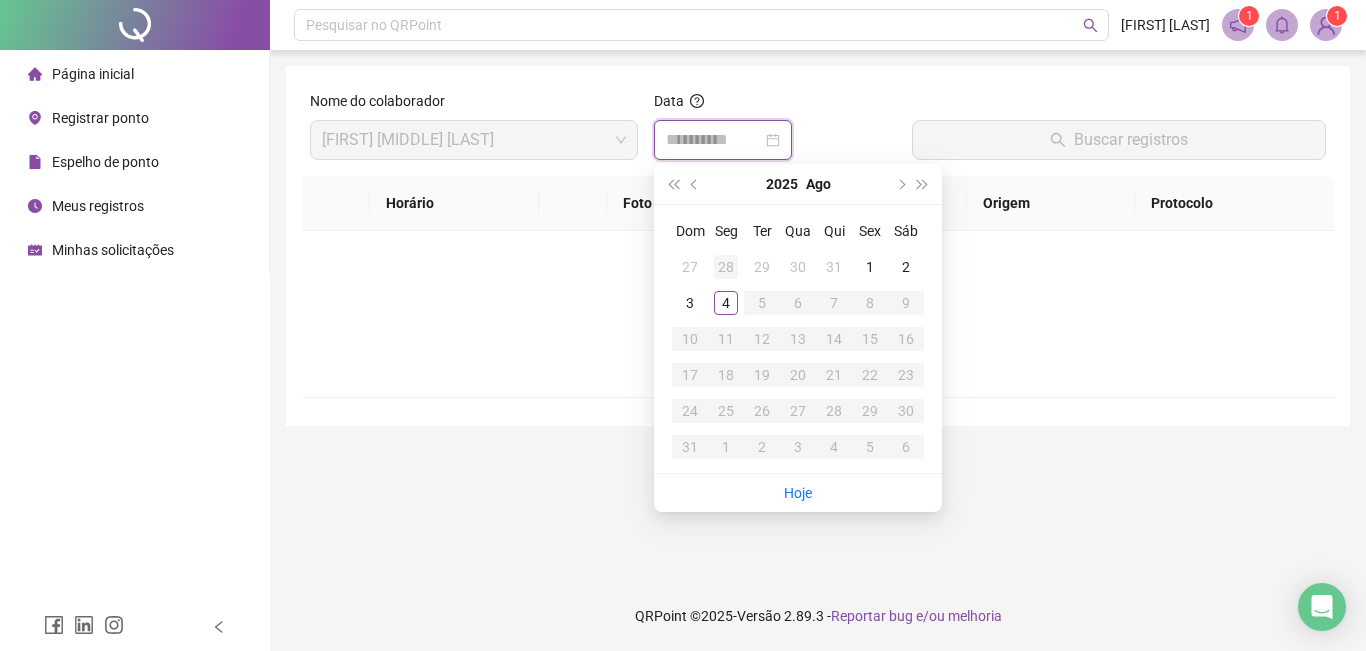 type on "**********" 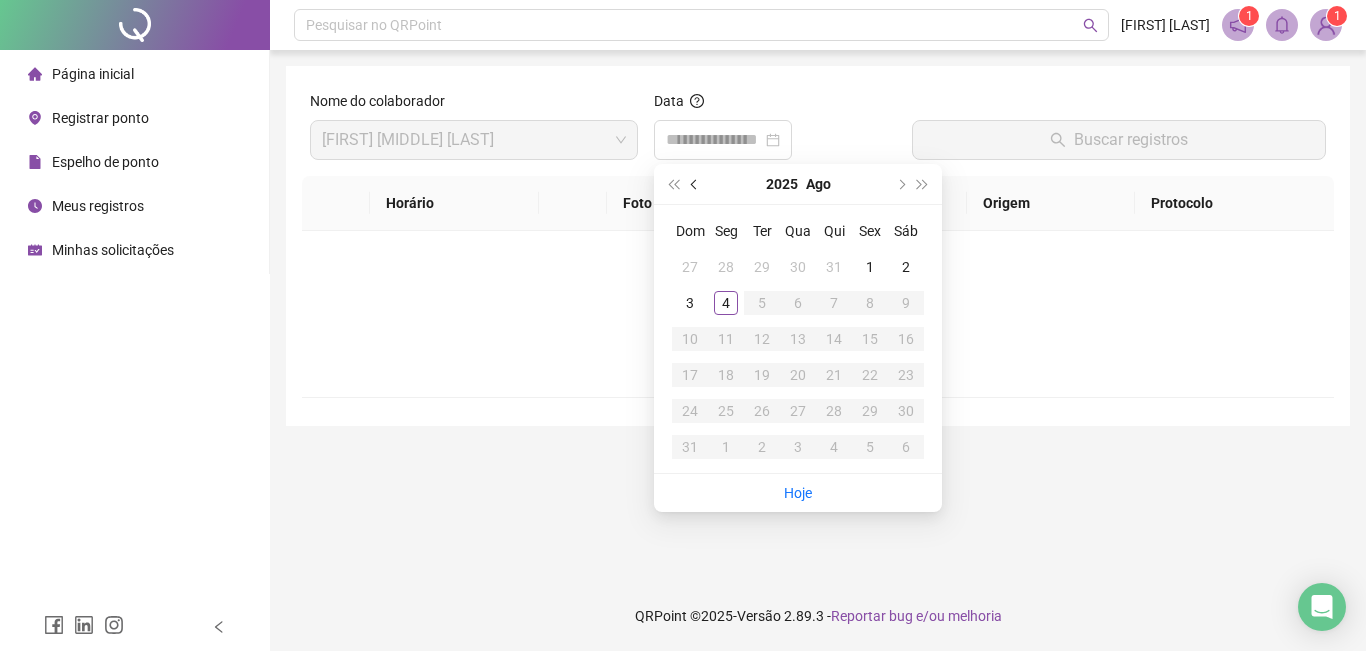 click at bounding box center [695, 184] 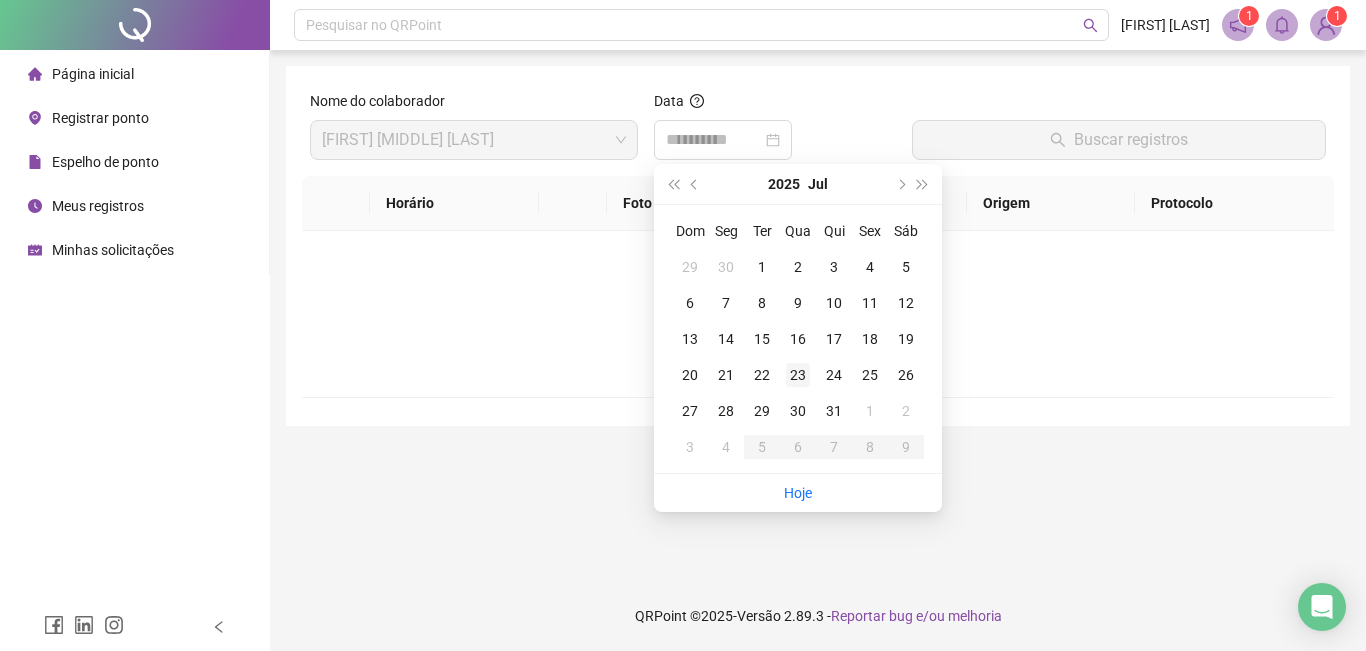 type on "**********" 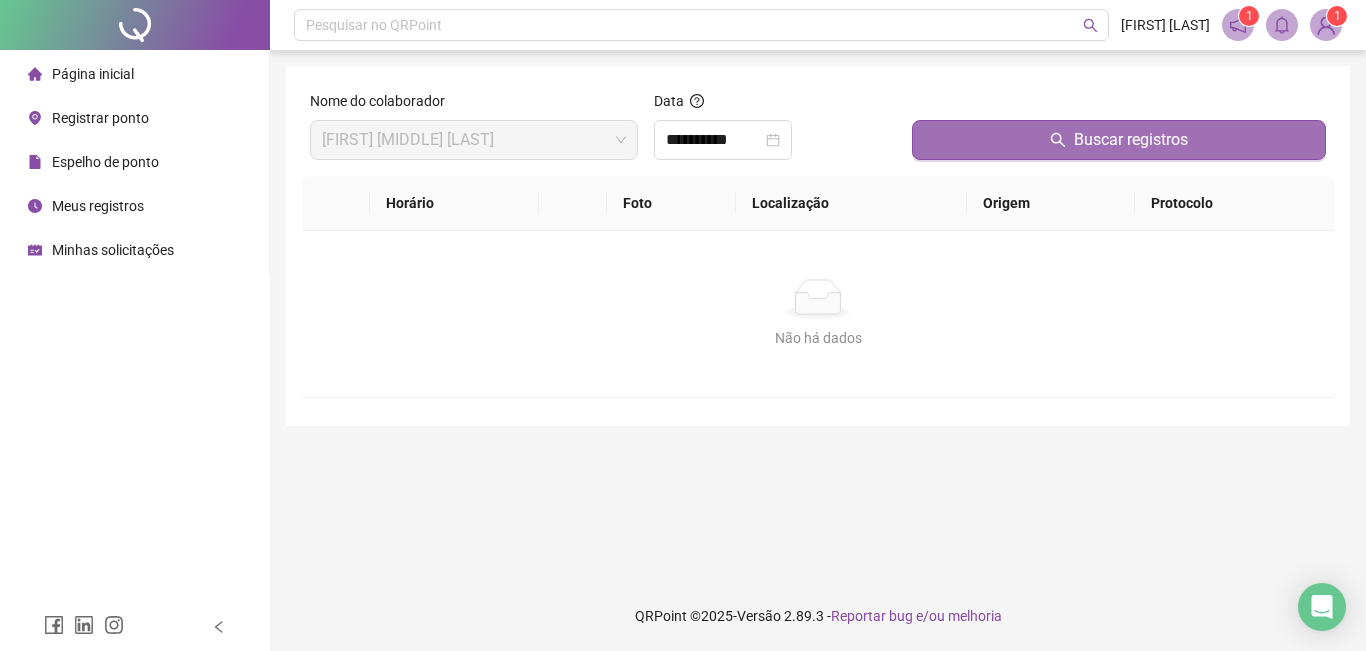 click on "Buscar registros" at bounding box center [1119, 140] 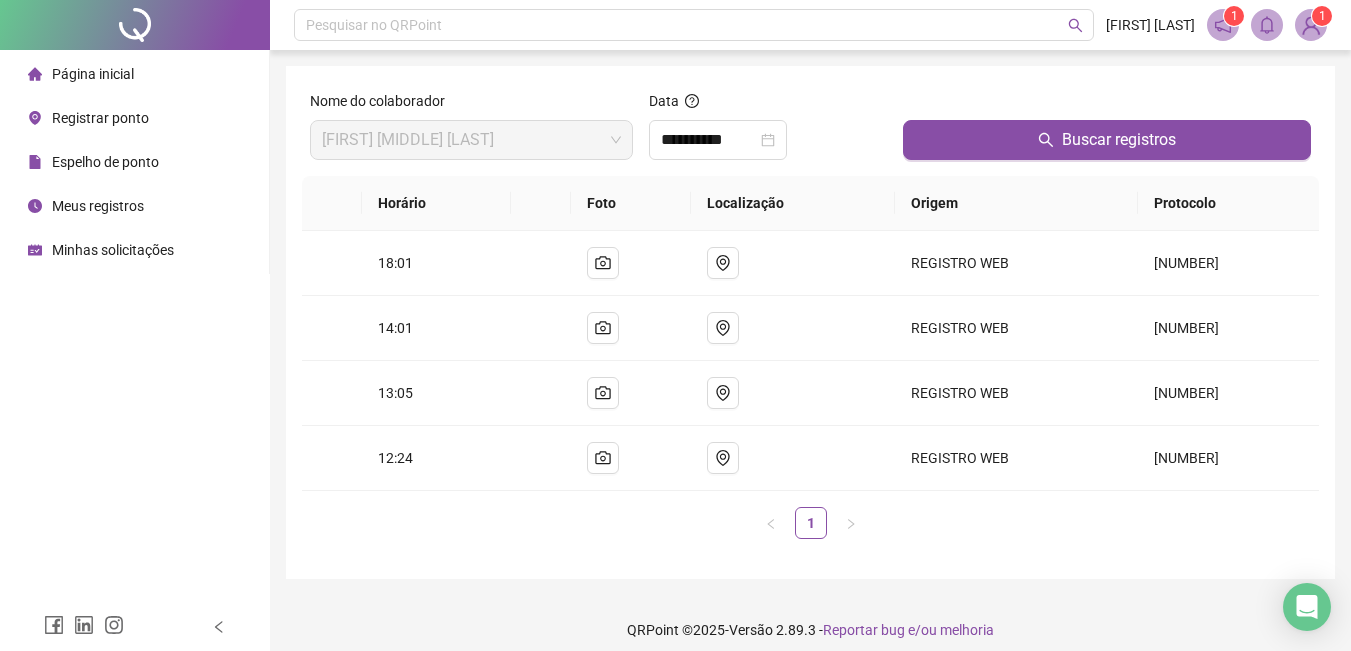 click on "Espelho de ponto" at bounding box center [105, 162] 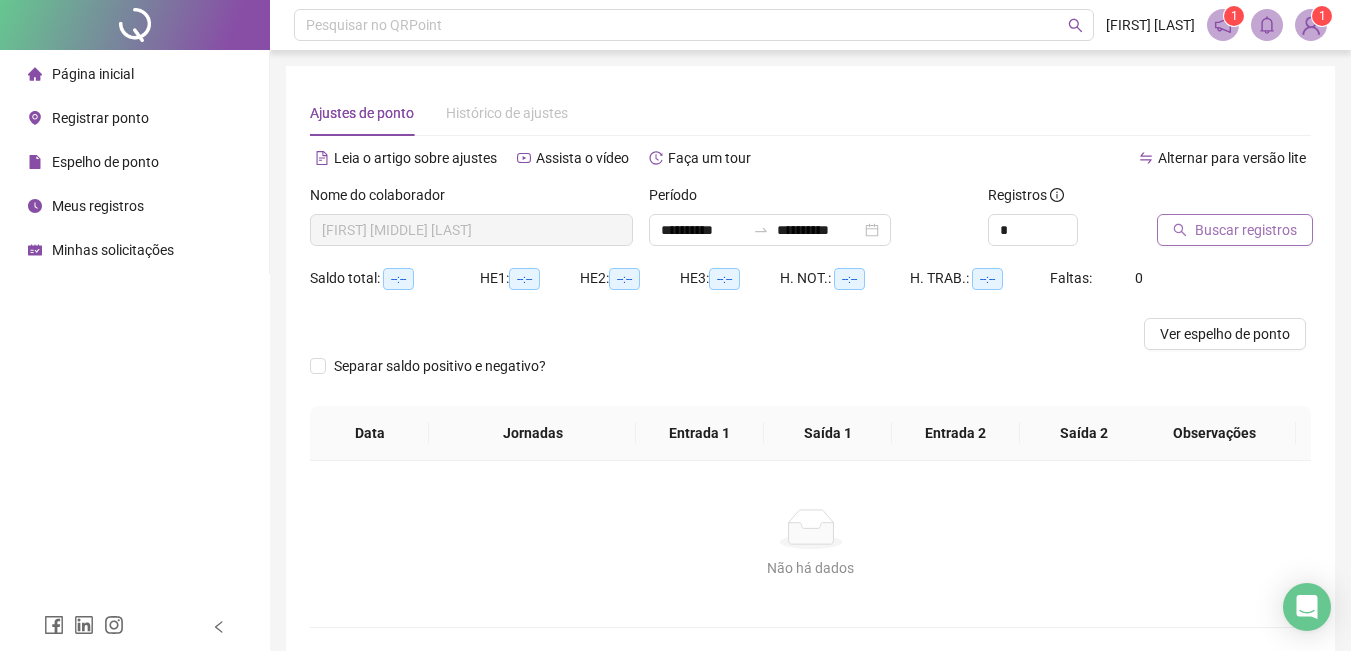 click on "Buscar registros" at bounding box center (1246, 230) 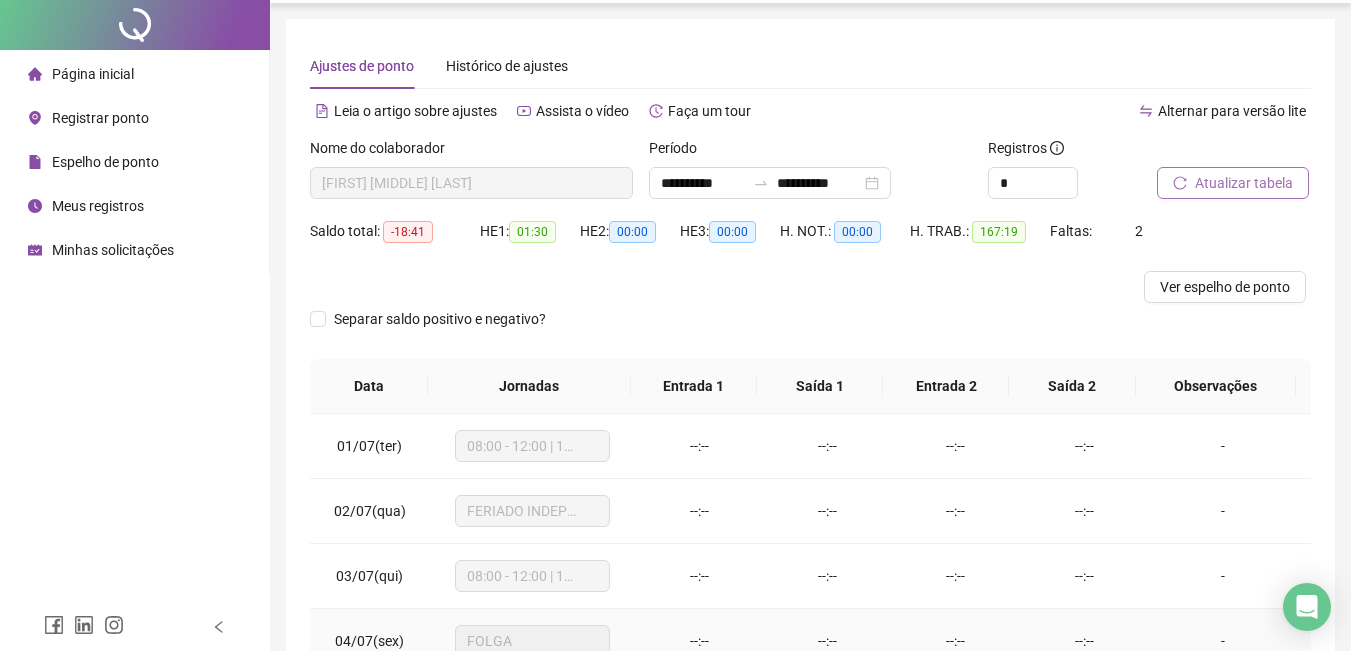scroll, scrollTop: 0, scrollLeft: 0, axis: both 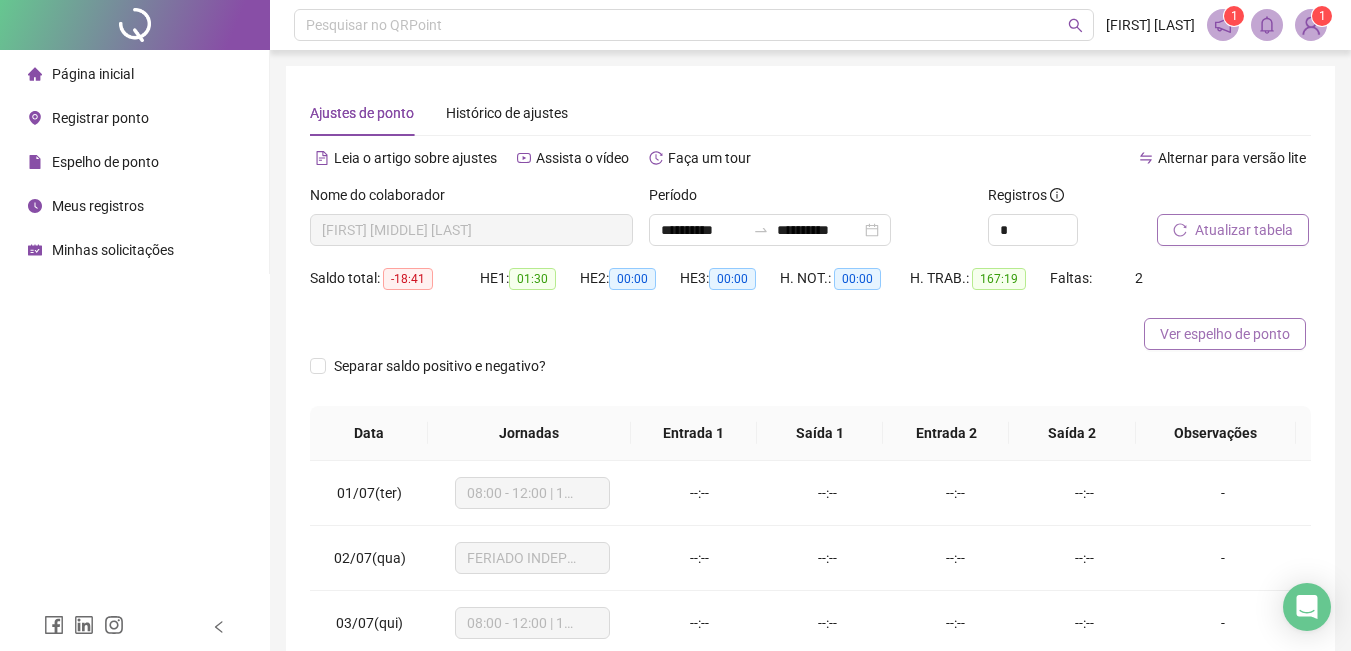click on "Ver espelho de ponto" at bounding box center (1225, 334) 